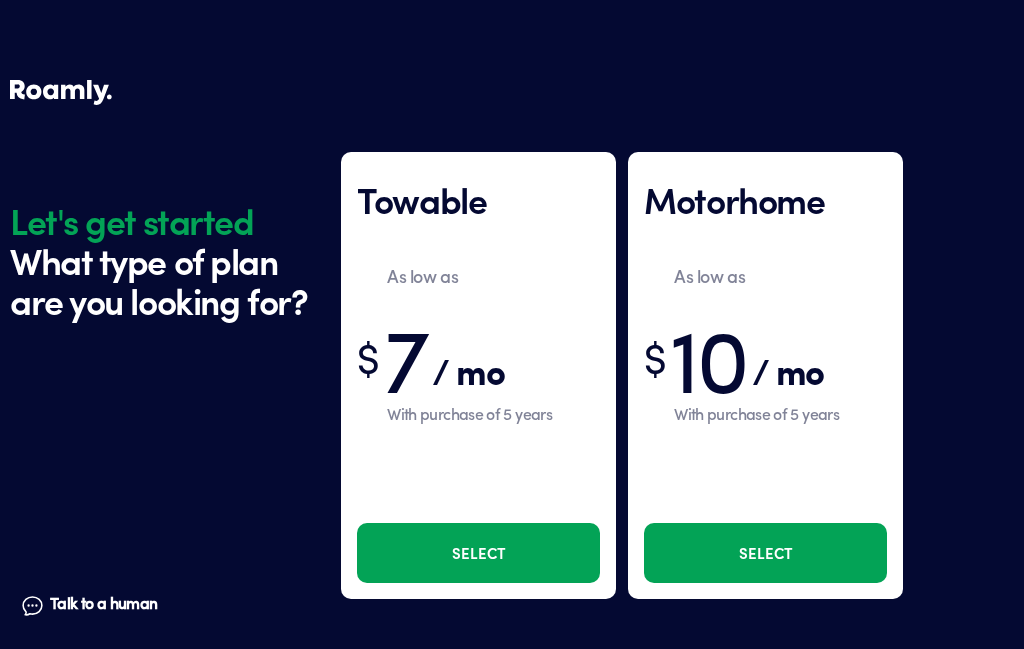 scroll, scrollTop: 0, scrollLeft: 0, axis: both 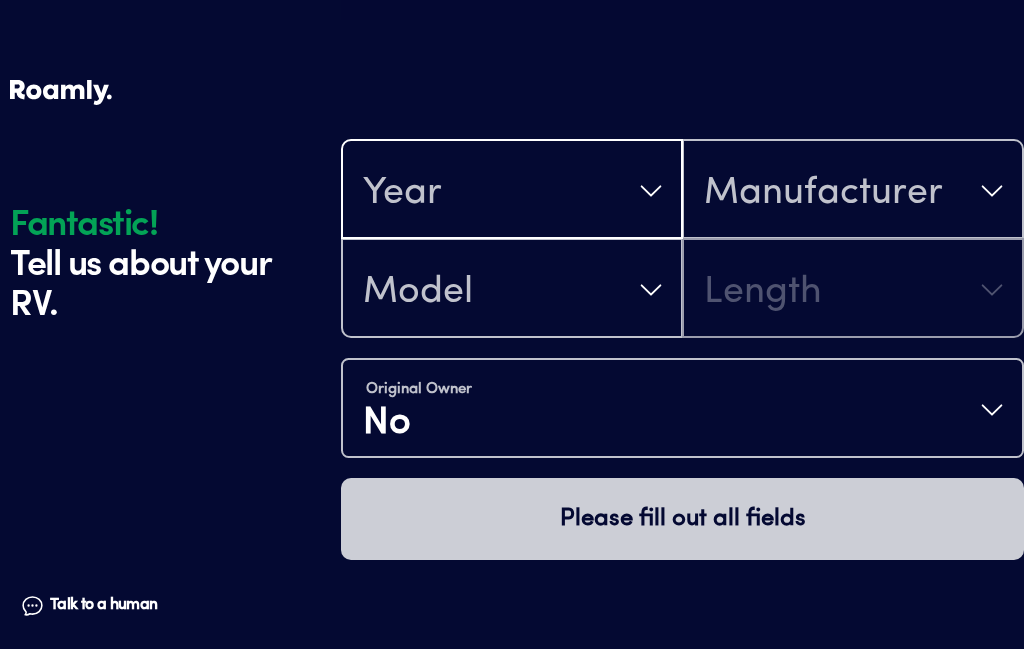 click on "Year" at bounding box center [512, 191] 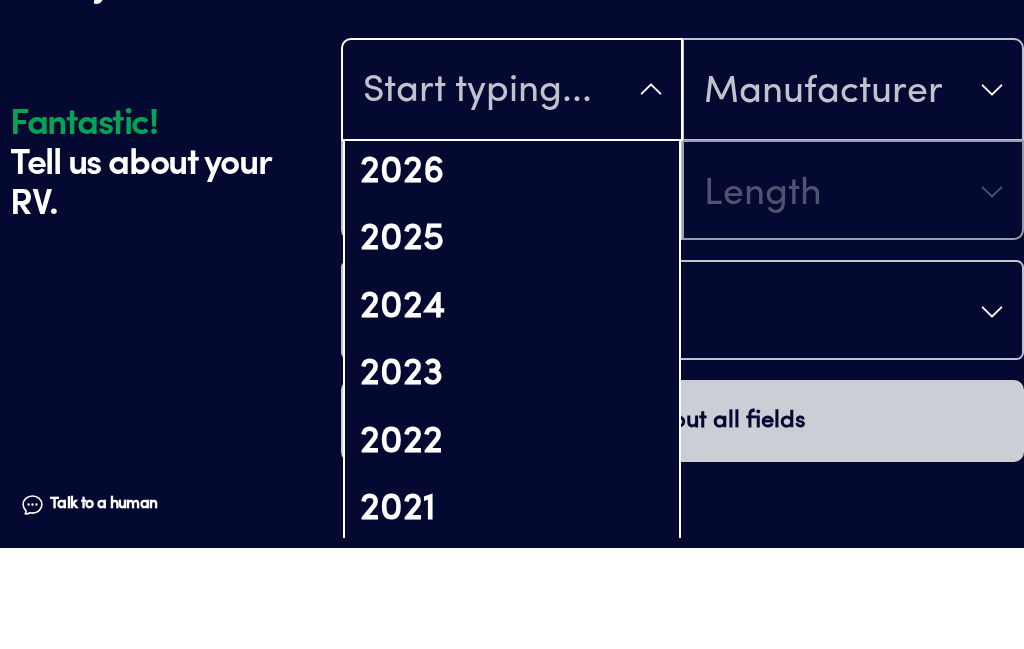 scroll, scrollTop: 83, scrollLeft: 0, axis: vertical 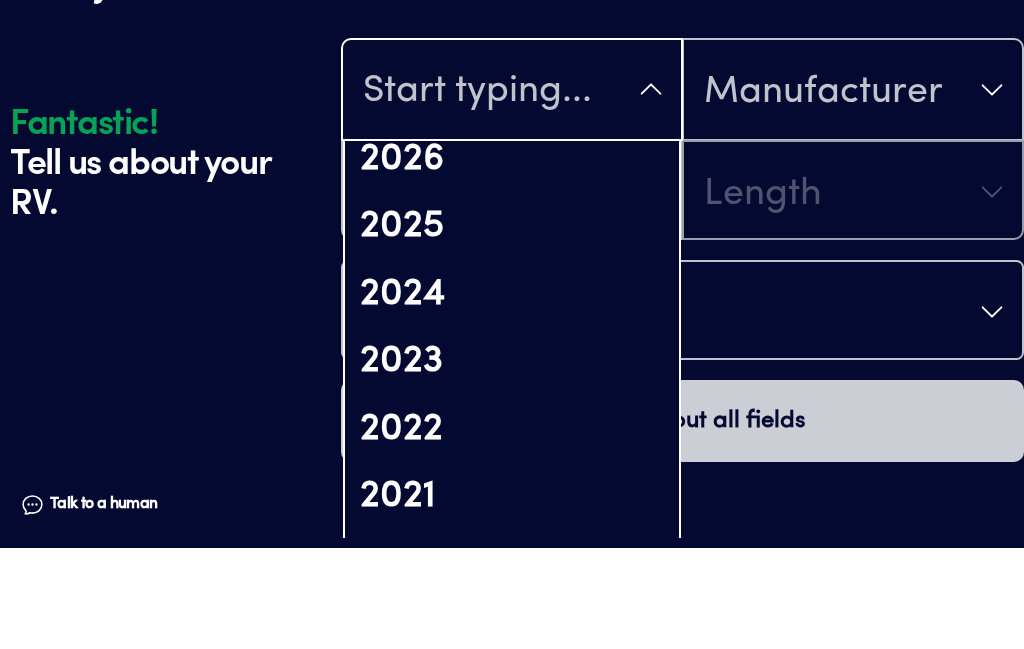click on "2026" at bounding box center (512, 261) 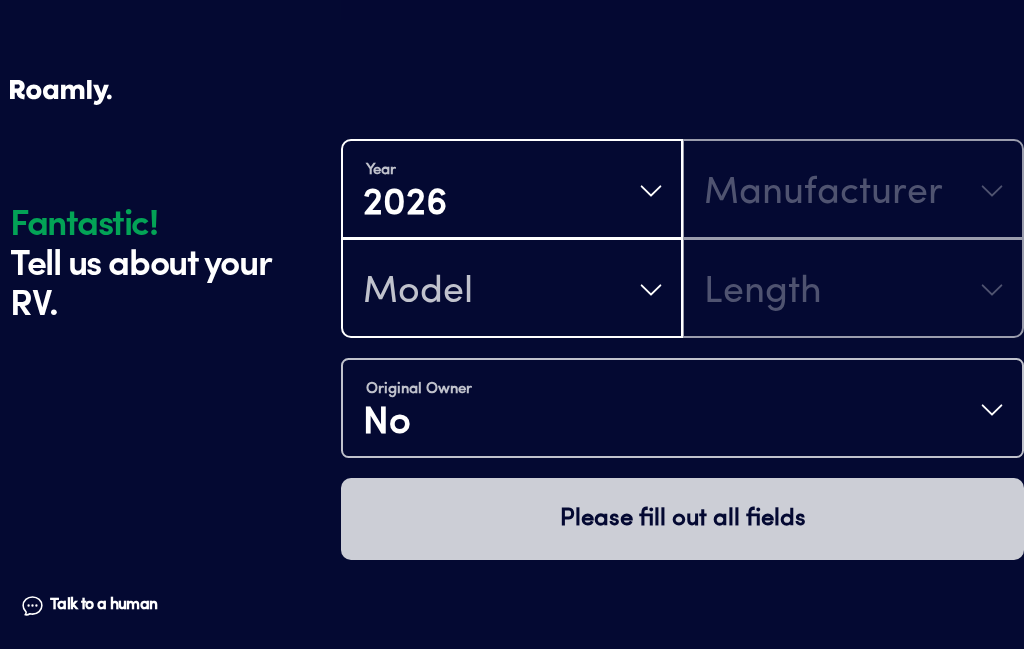 click on "Model" at bounding box center [512, 290] 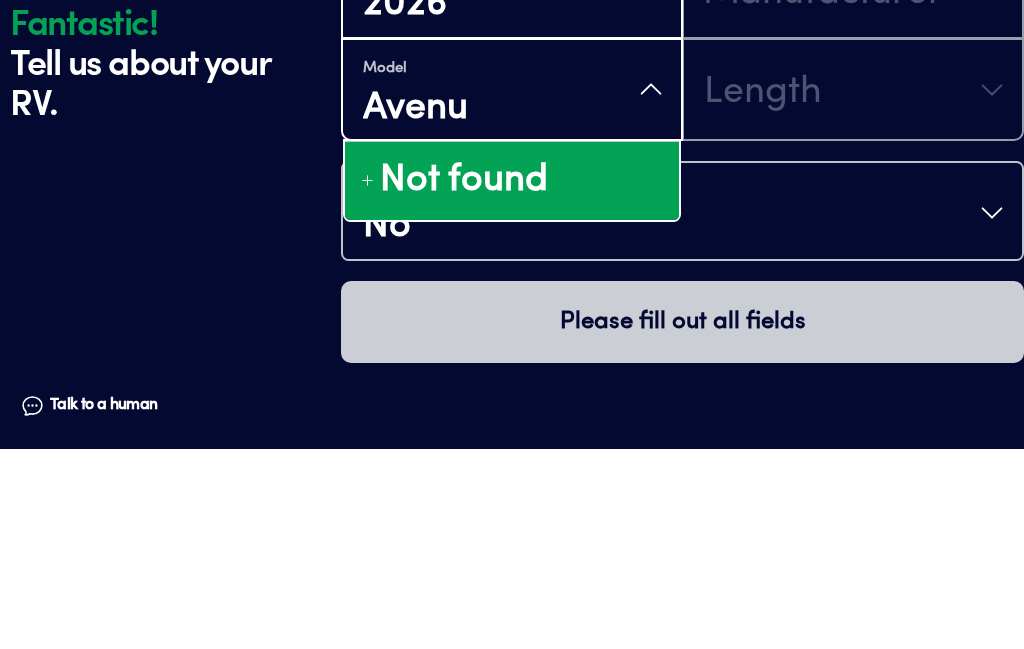 type on "Avenue" 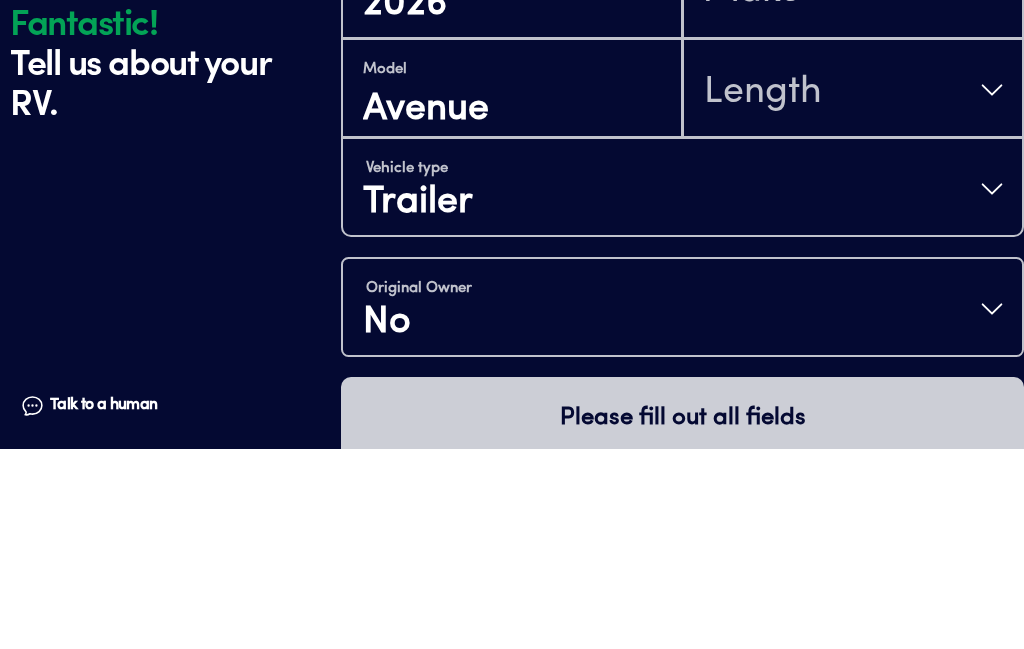 click on "Avenue" at bounding box center [512, 310] 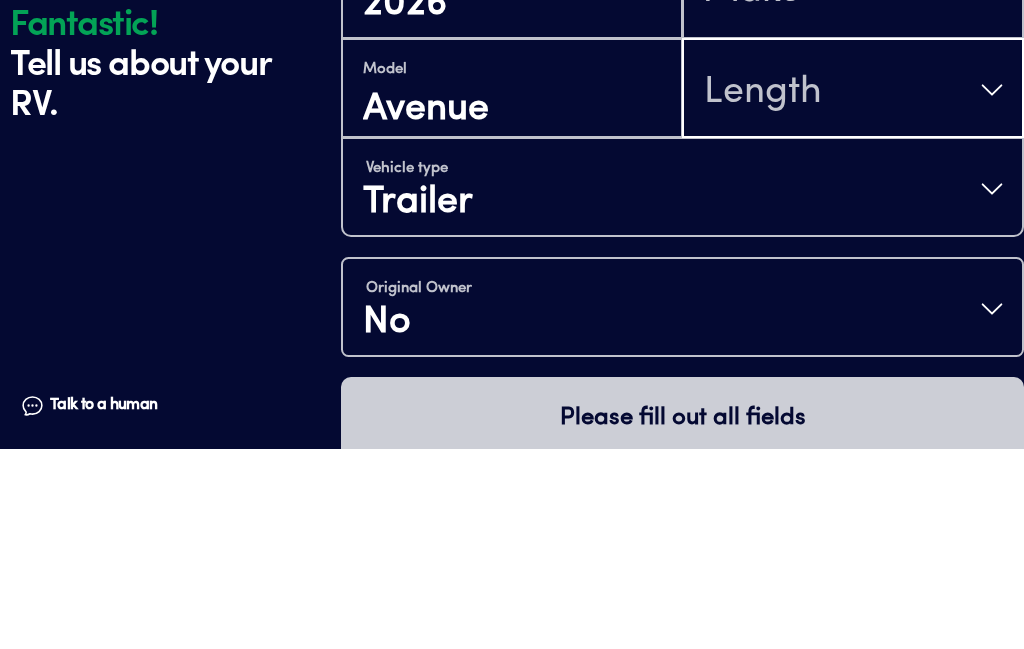 click on "Length" at bounding box center (853, 290) 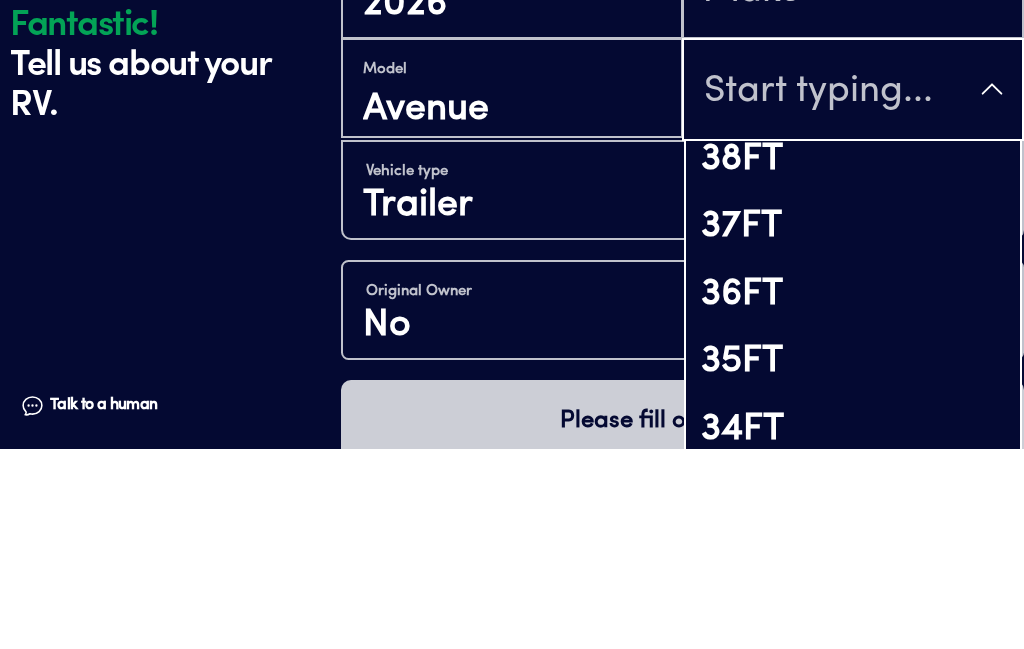 scroll, scrollTop: 19, scrollLeft: 0, axis: vertical 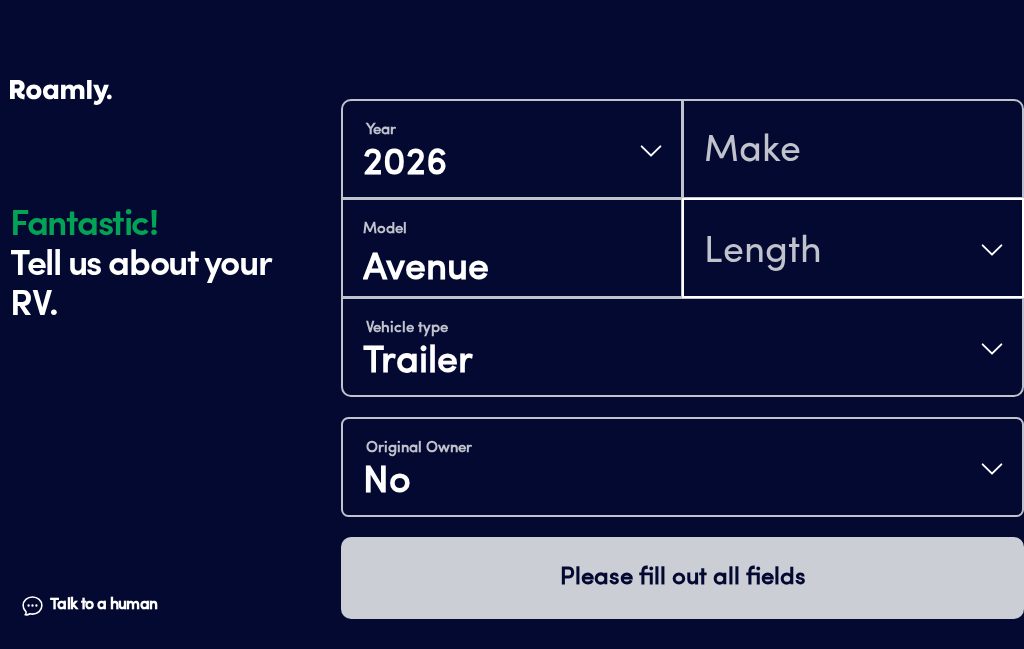 click on "Length" at bounding box center [853, 250] 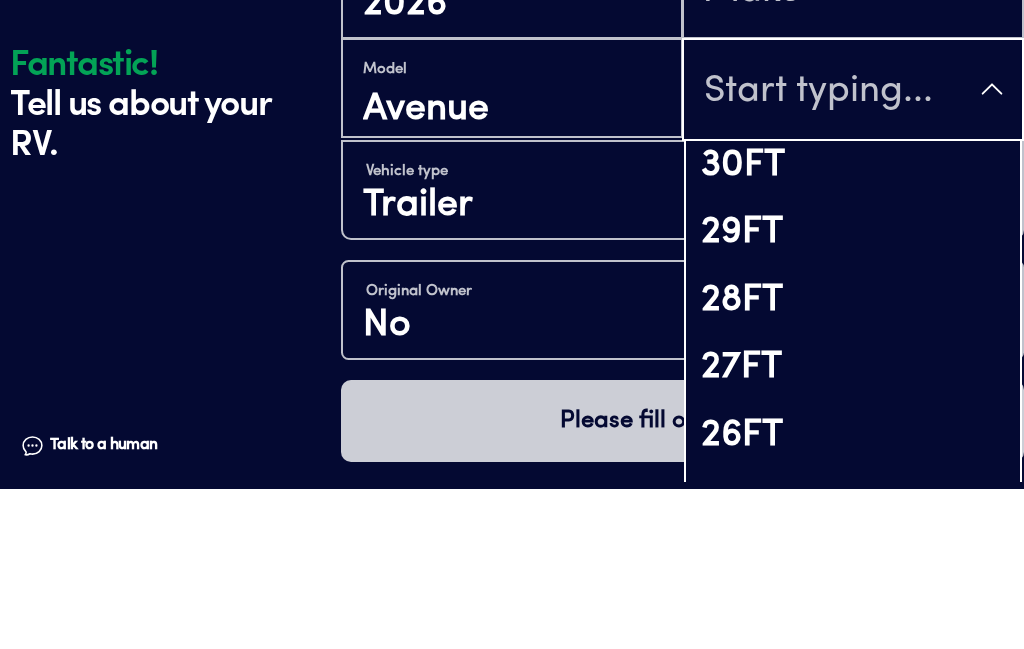 scroll, scrollTop: 1033, scrollLeft: 0, axis: vertical 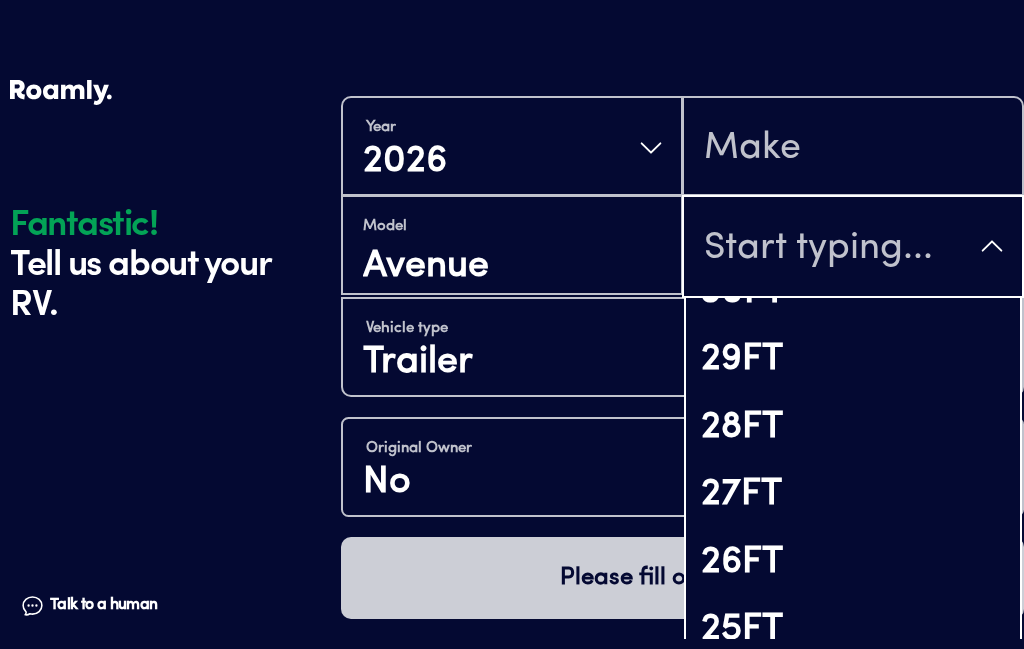 click on "27FT" at bounding box center (853, 495) 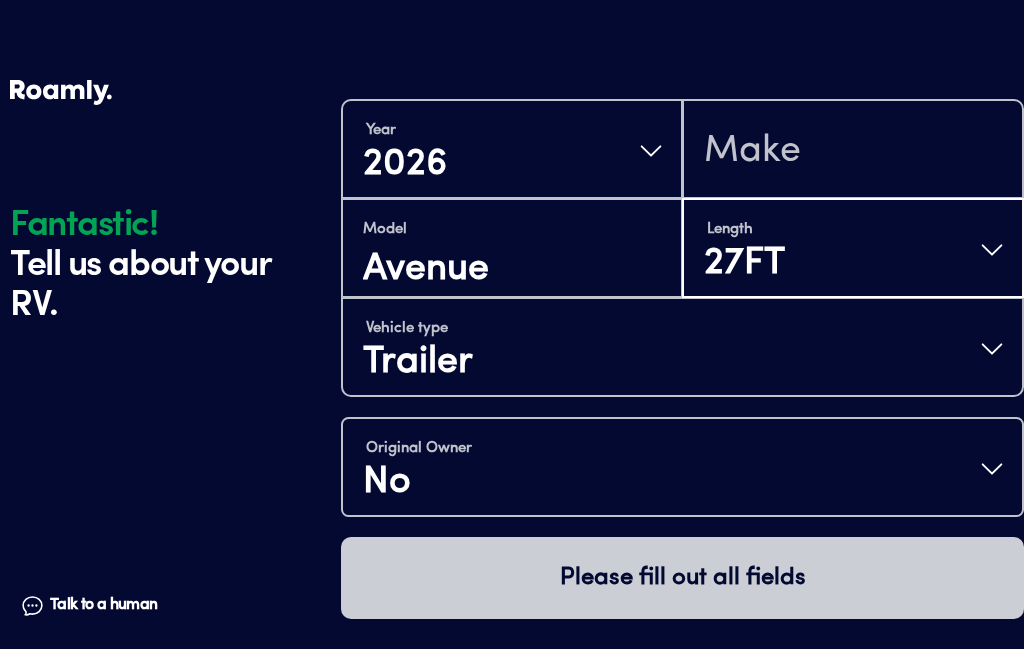 scroll, scrollTop: 691, scrollLeft: 0, axis: vertical 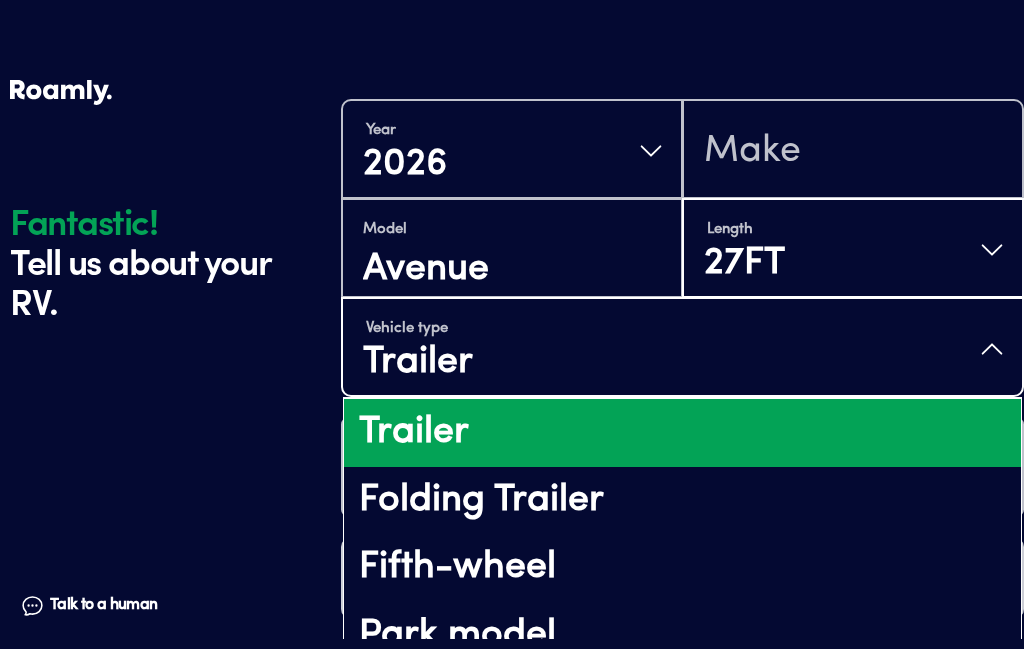 click on "Fifth-wheel" at bounding box center [682, 568] 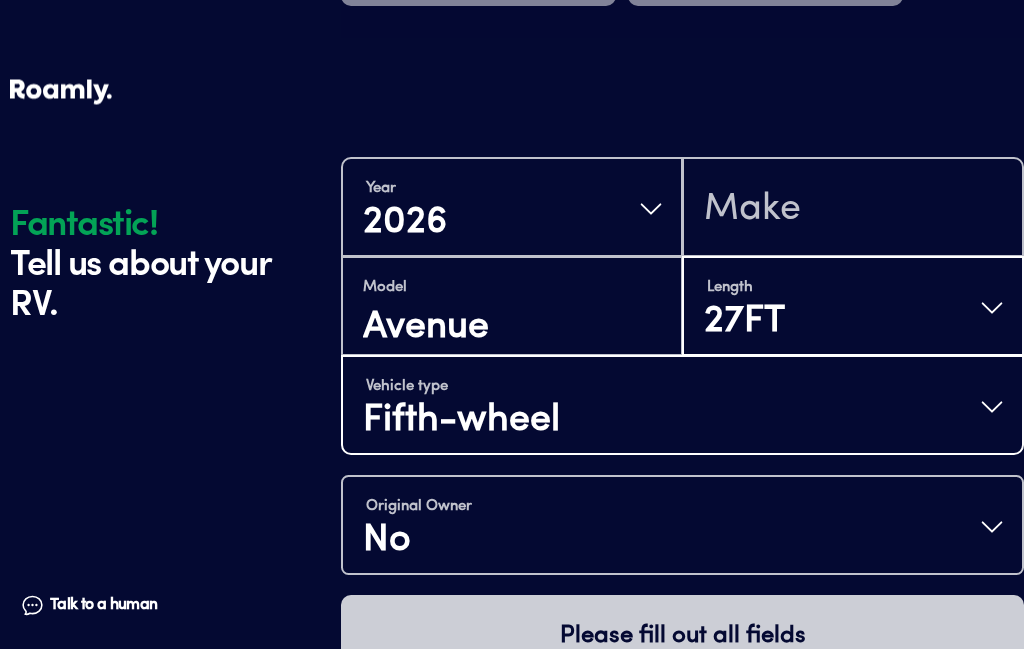 scroll, scrollTop: 629, scrollLeft: 0, axis: vertical 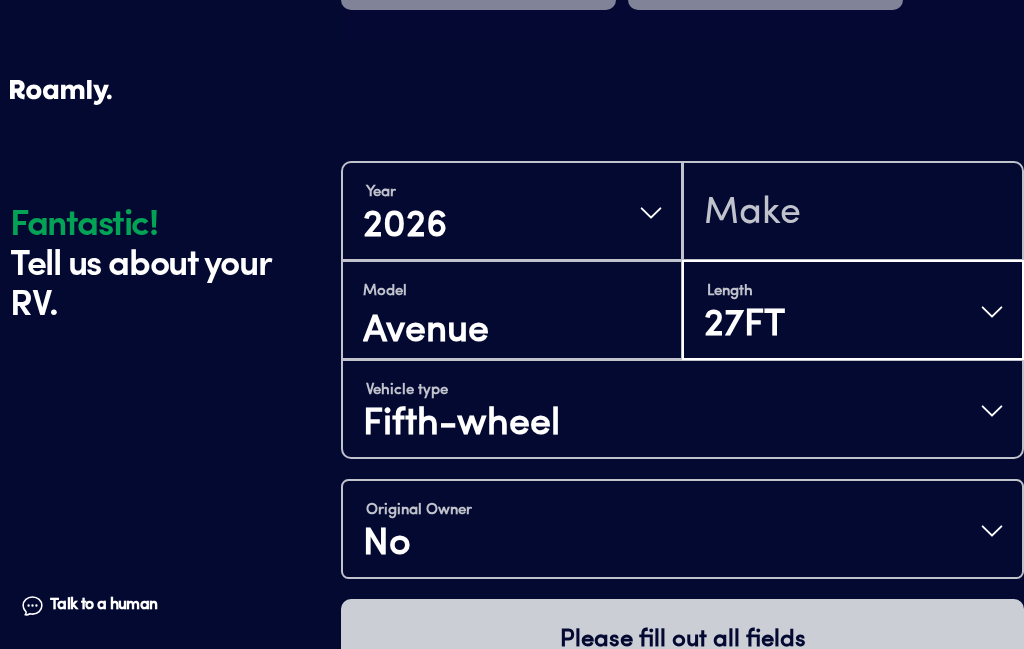 click on "Original Owner No" at bounding box center [682, 531] 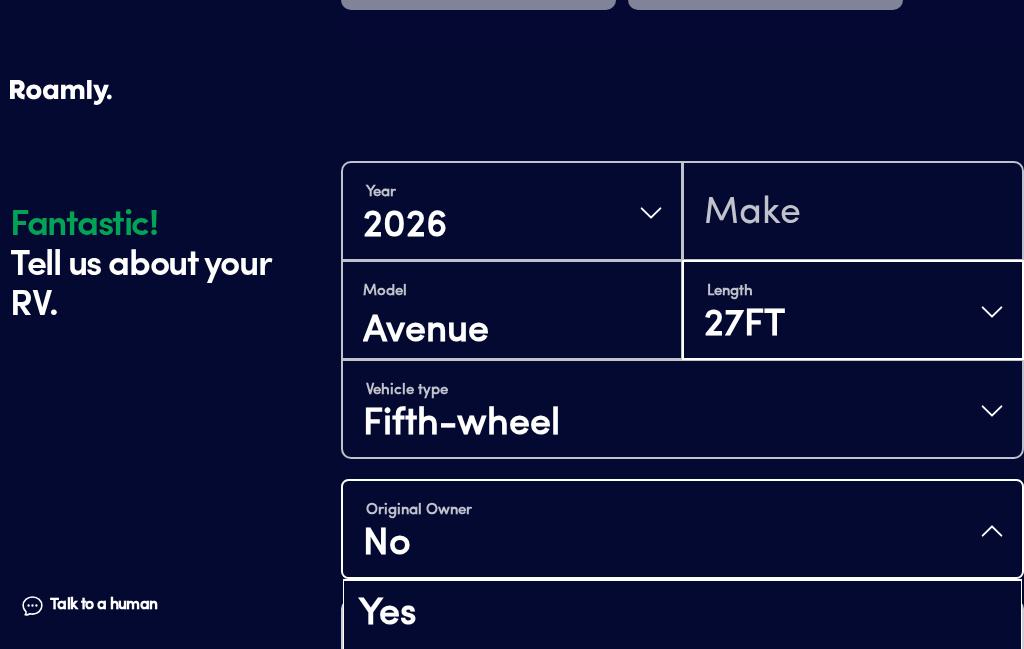 click on "Yes" at bounding box center [682, 615] 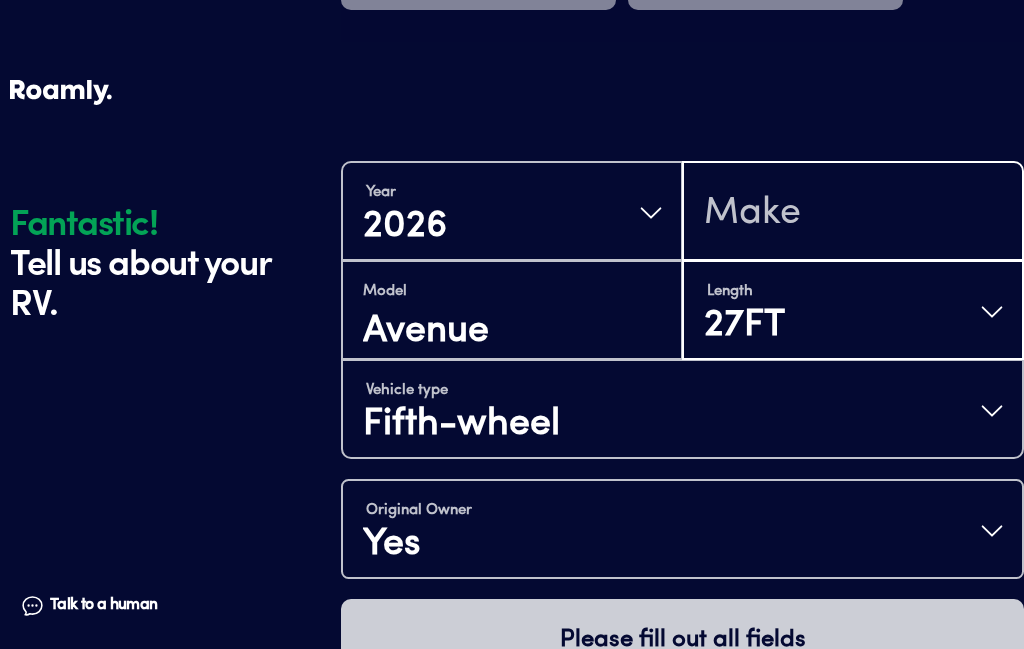 click at bounding box center [853, 213] 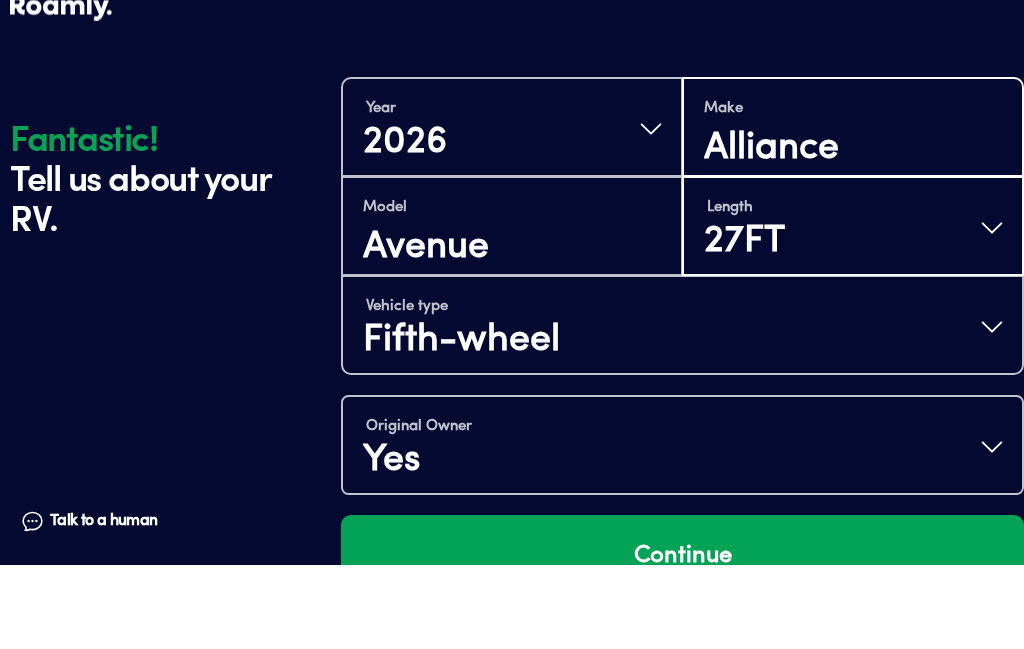 type on "Alliance" 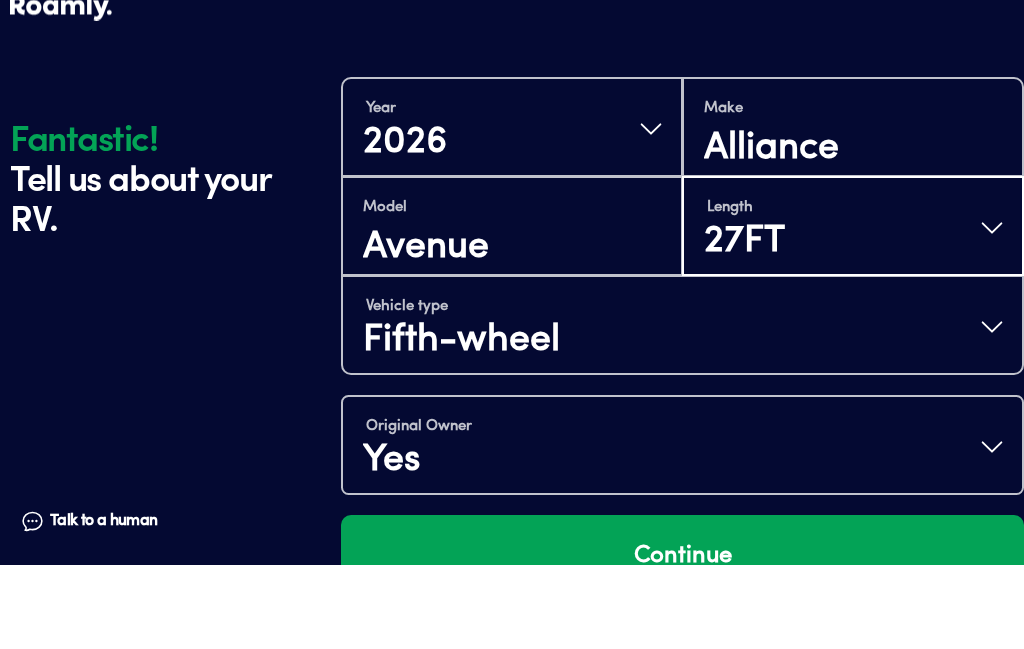 click on "Length 27FT" at bounding box center (853, 313) 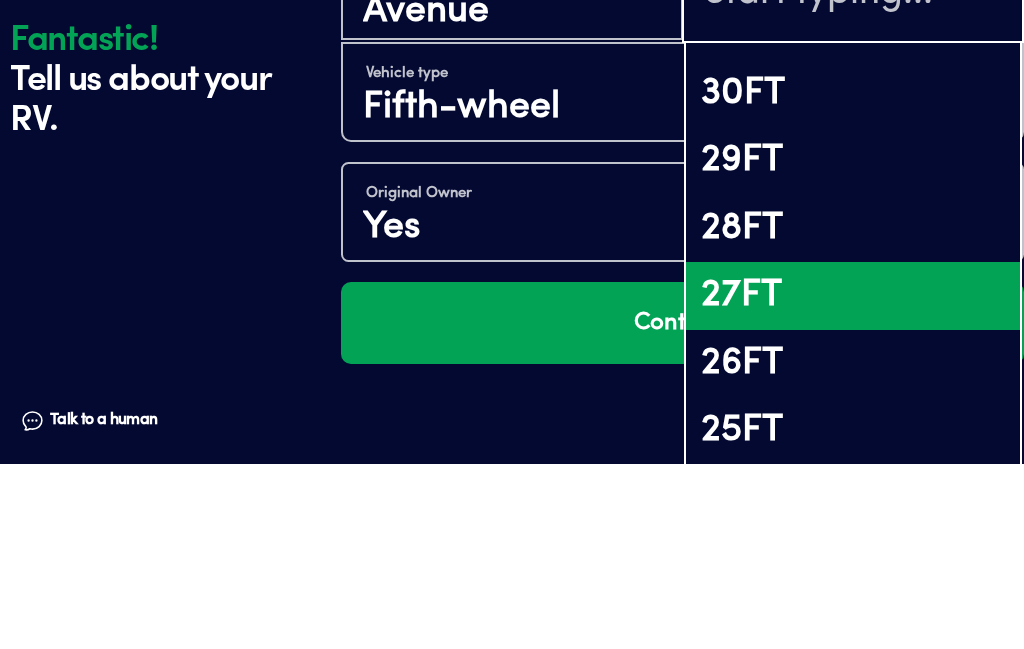 scroll, scrollTop: 1047, scrollLeft: 0, axis: vertical 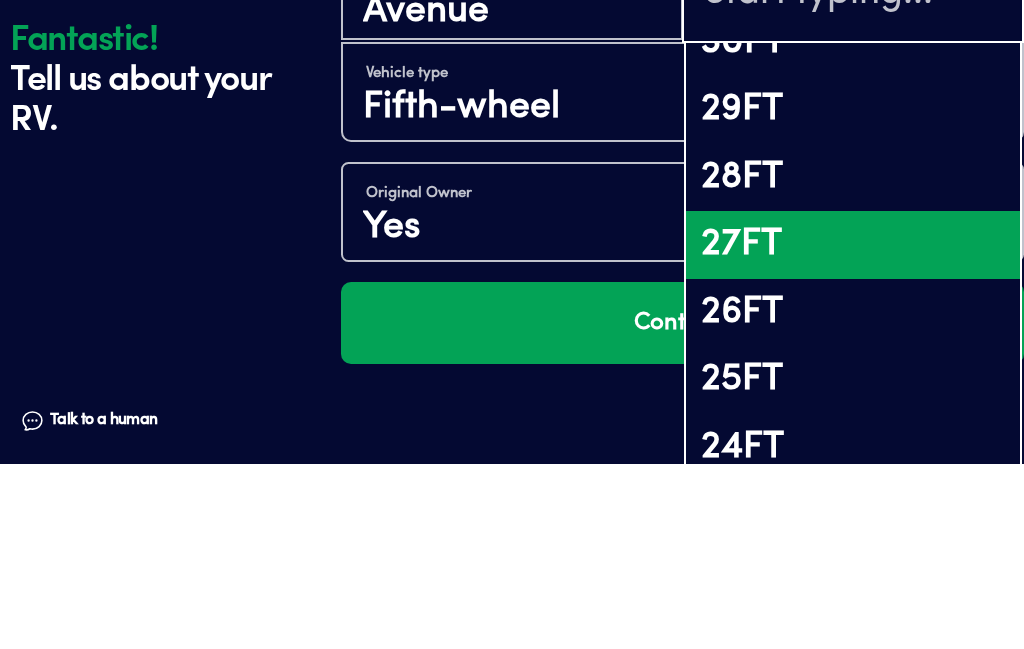 click on "28FT" at bounding box center (853, 363) 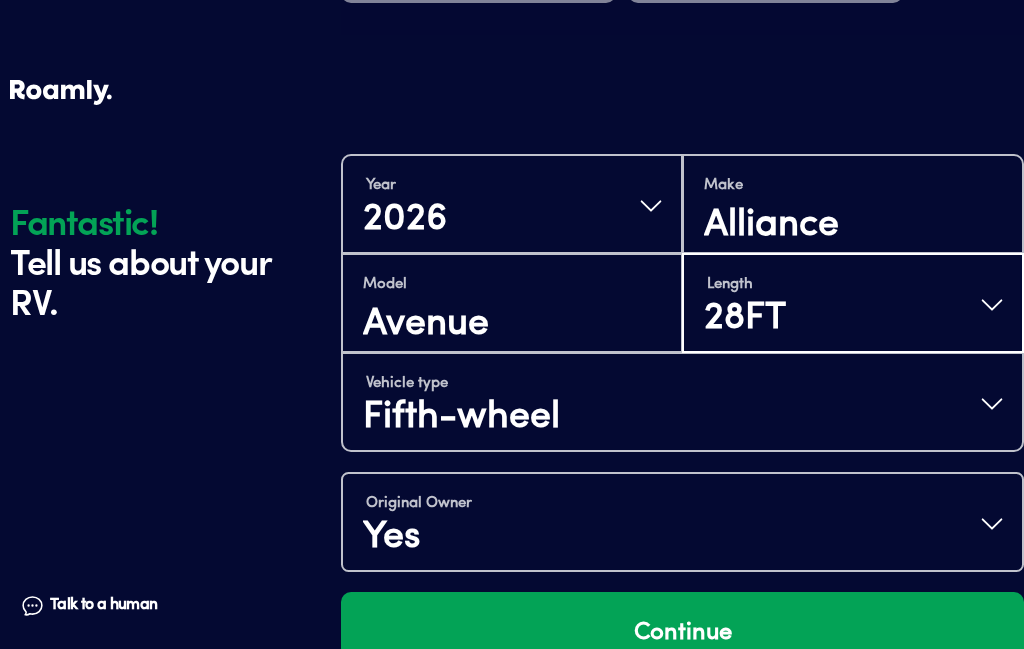 scroll, scrollTop: 691, scrollLeft: 0, axis: vertical 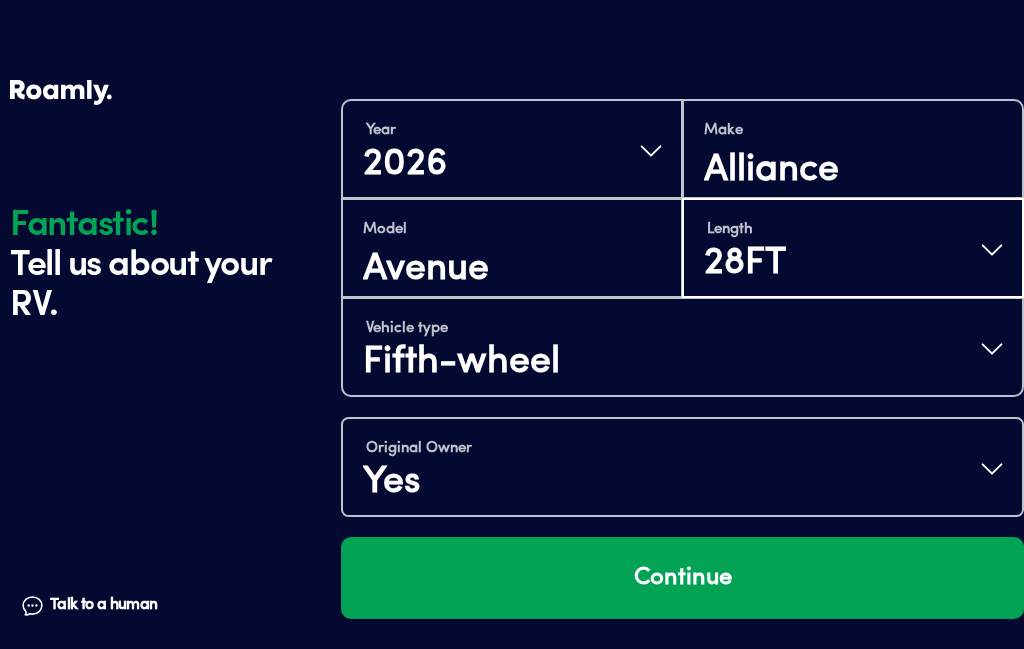 click on "Continue" at bounding box center (682, 578) 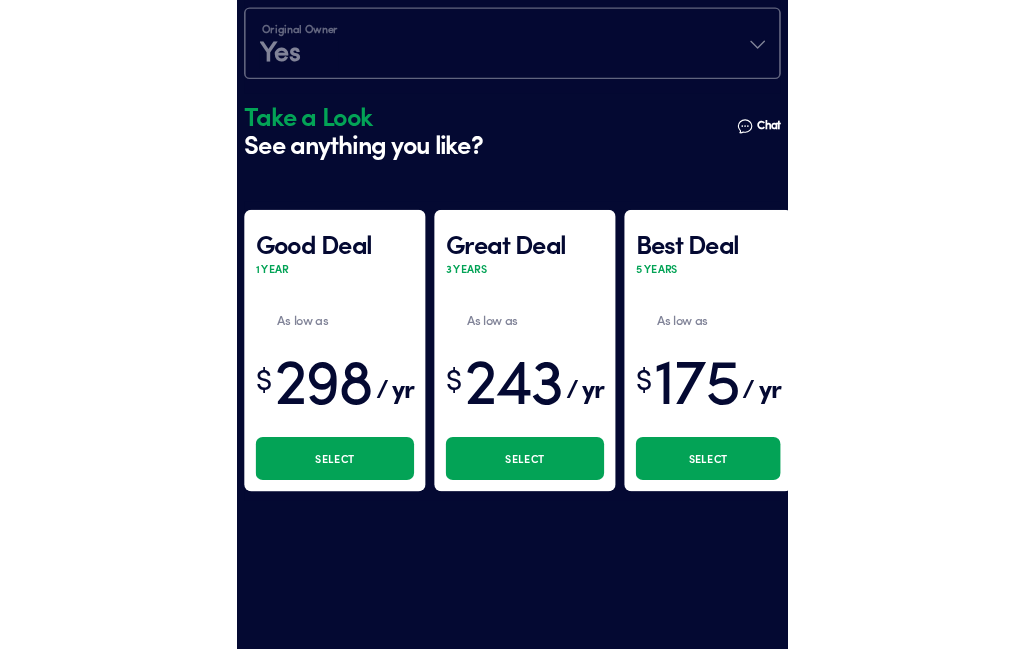 scroll, scrollTop: 597, scrollLeft: 0, axis: vertical 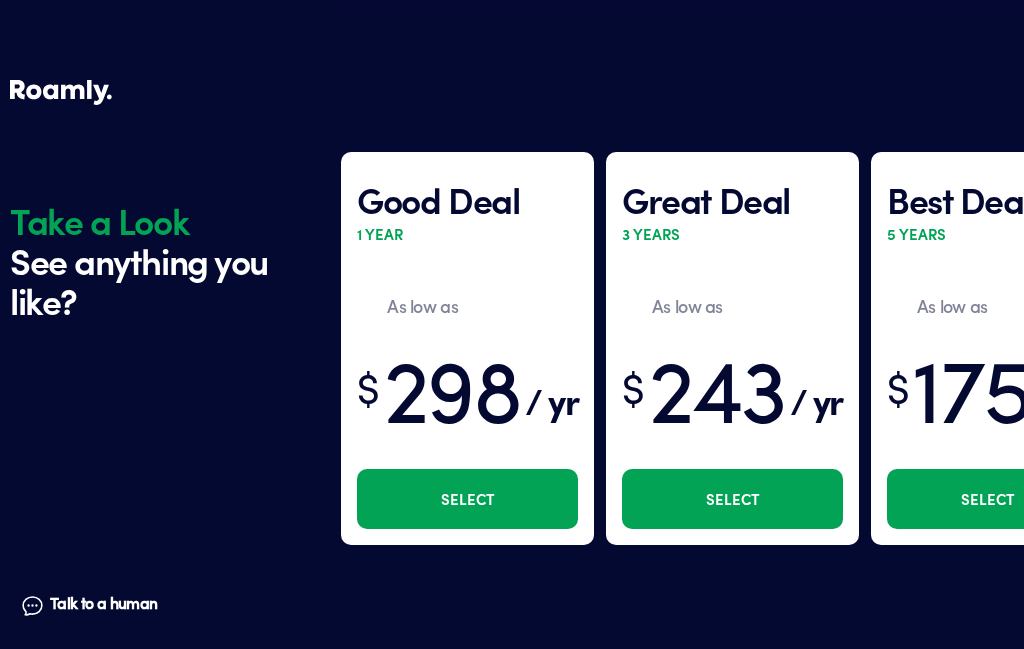 click on "Select" at bounding box center [988, 499] 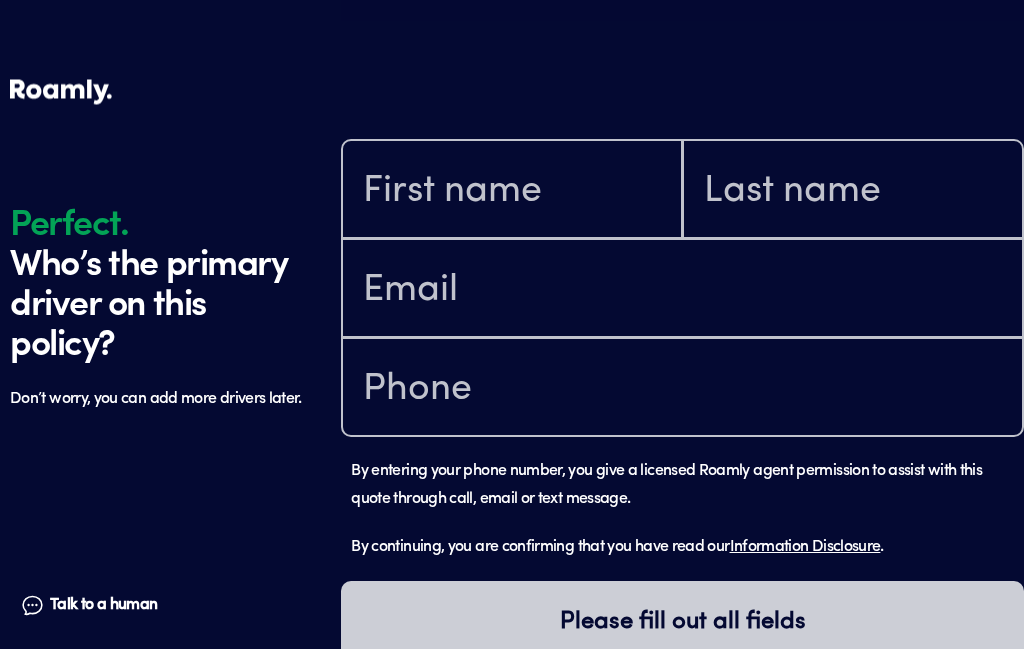 scroll, scrollTop: 1194, scrollLeft: 0, axis: vertical 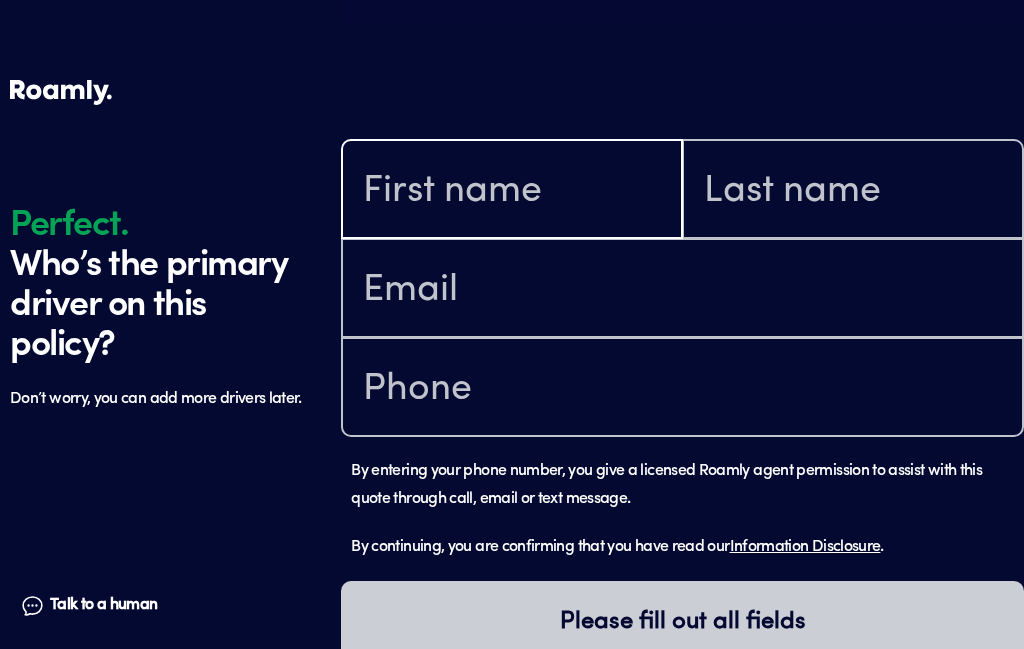 click at bounding box center (512, 191) 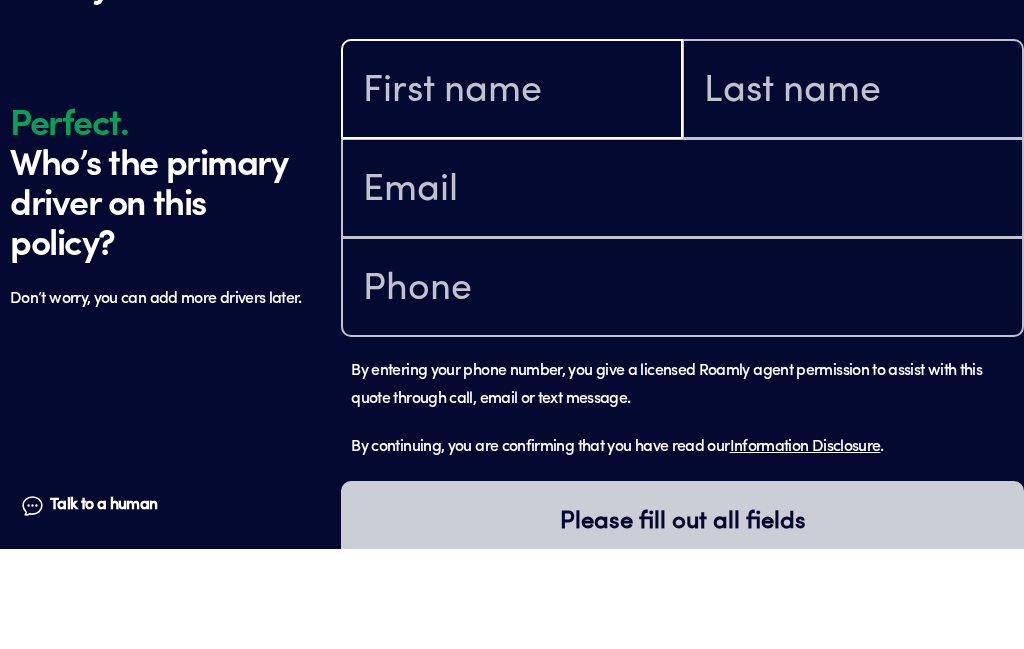 type on "J" 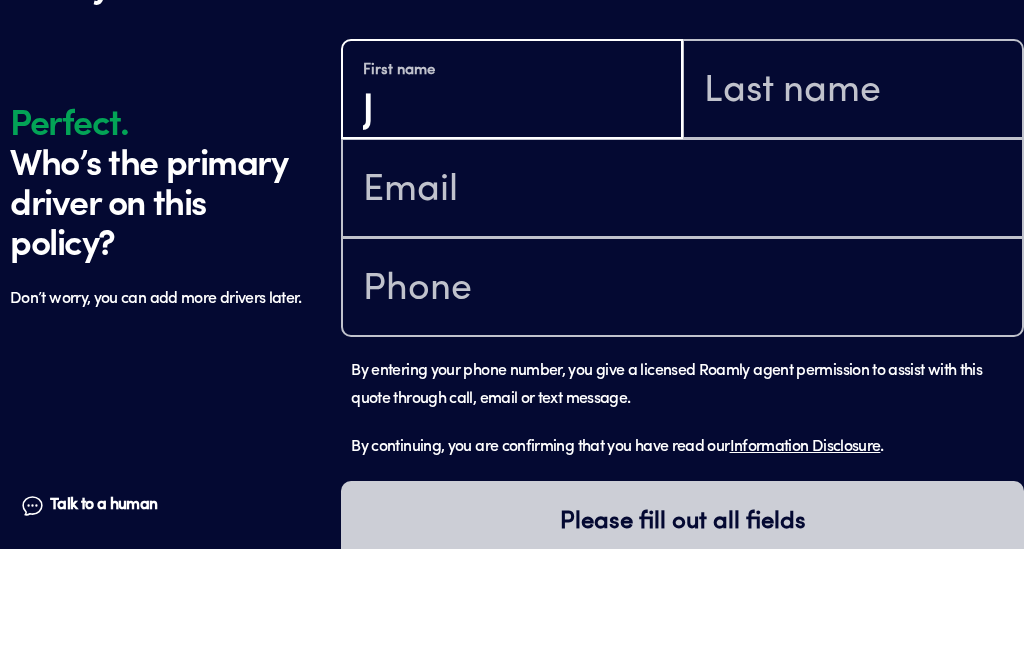 type on "J" 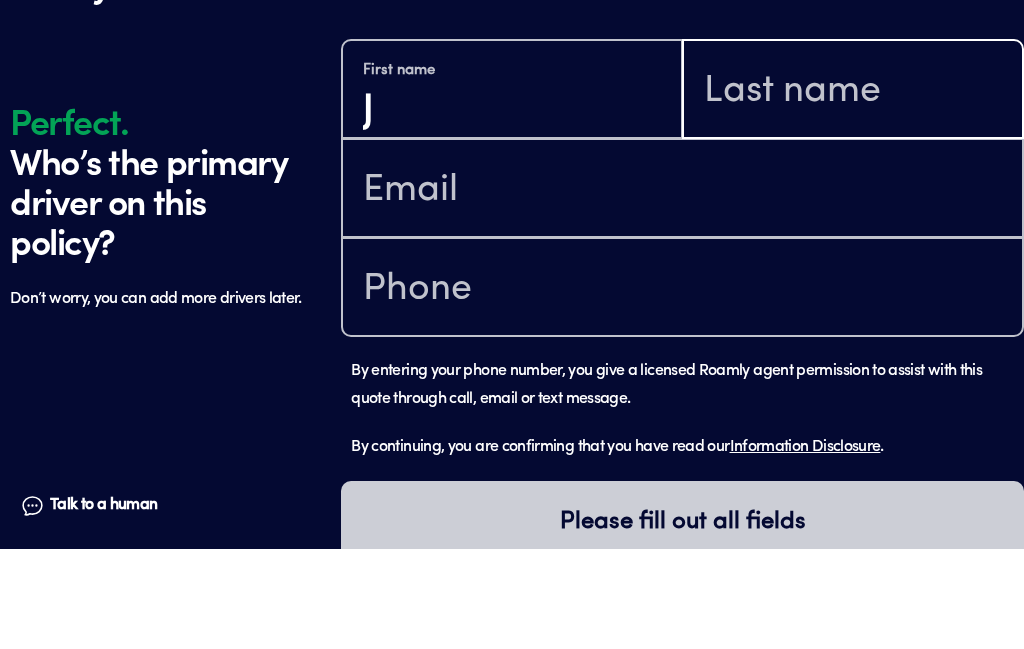 click at bounding box center (853, 191) 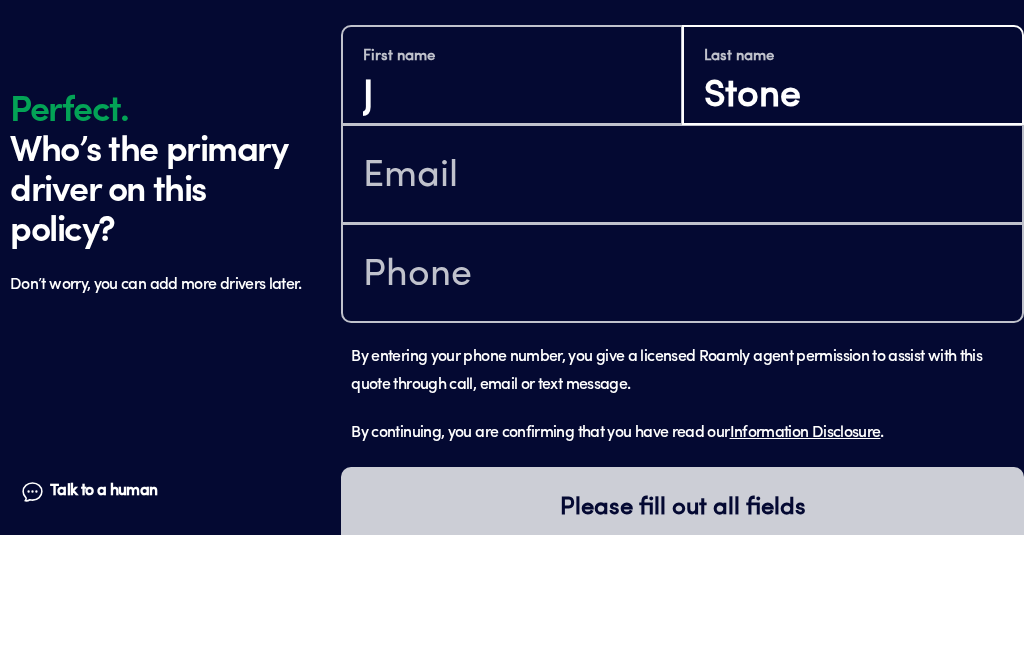 type on "Stone" 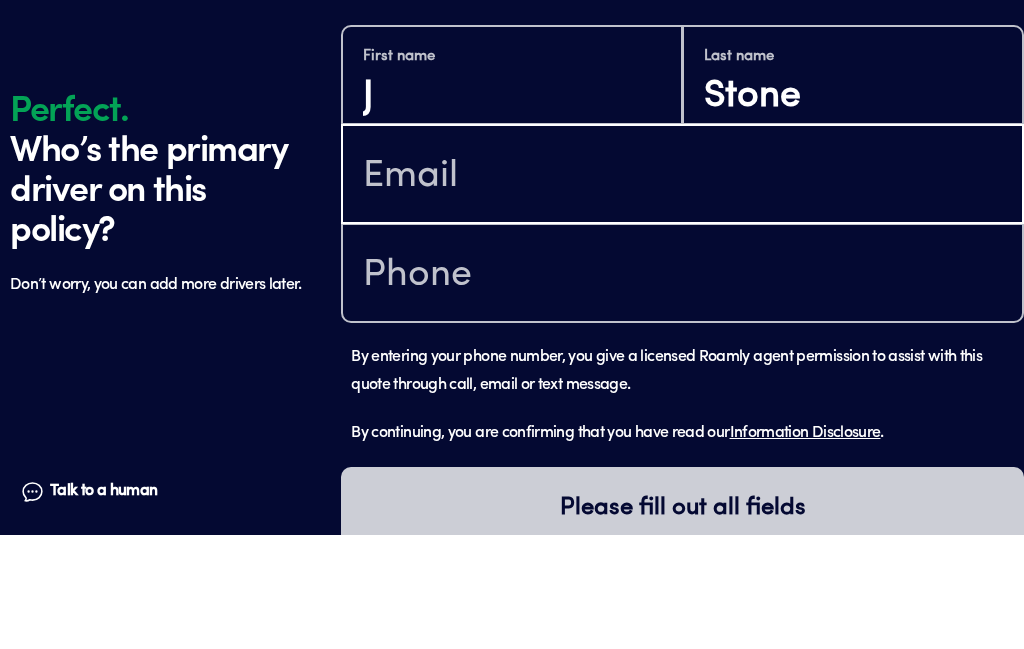 click at bounding box center (682, 290) 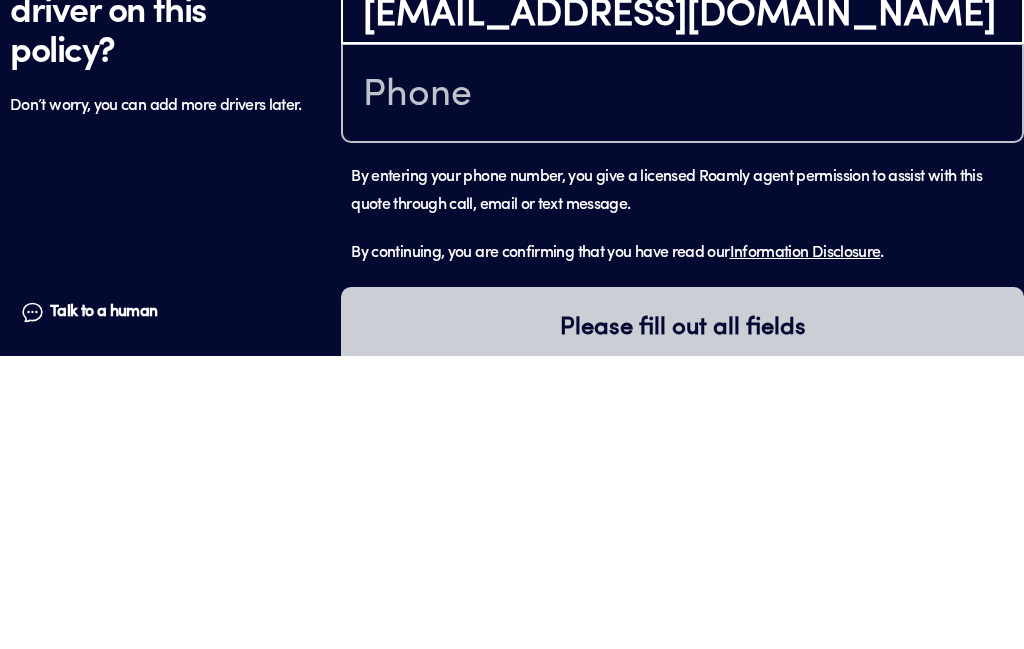 type on "[EMAIL_ADDRESS][DOMAIN_NAME]" 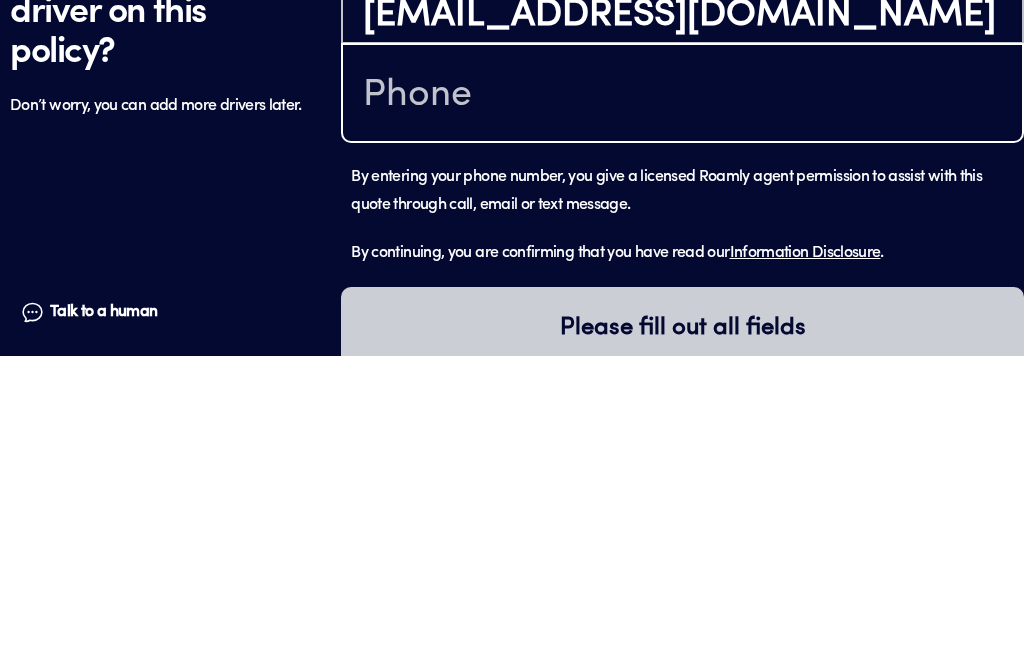 click at bounding box center [682, 389] 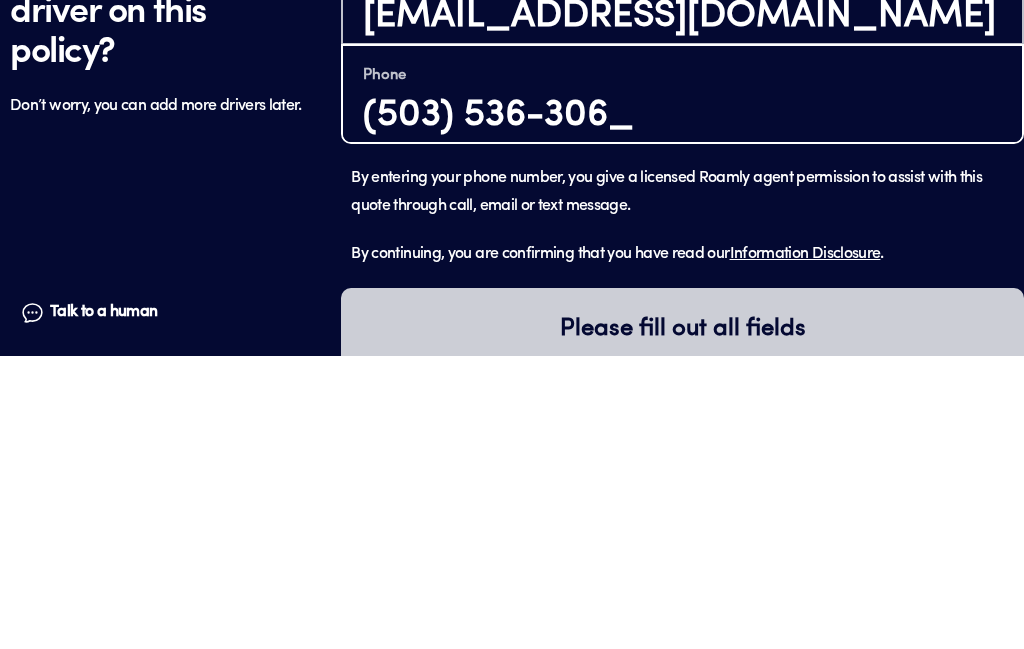 type on "[PHONE_NUMBER]" 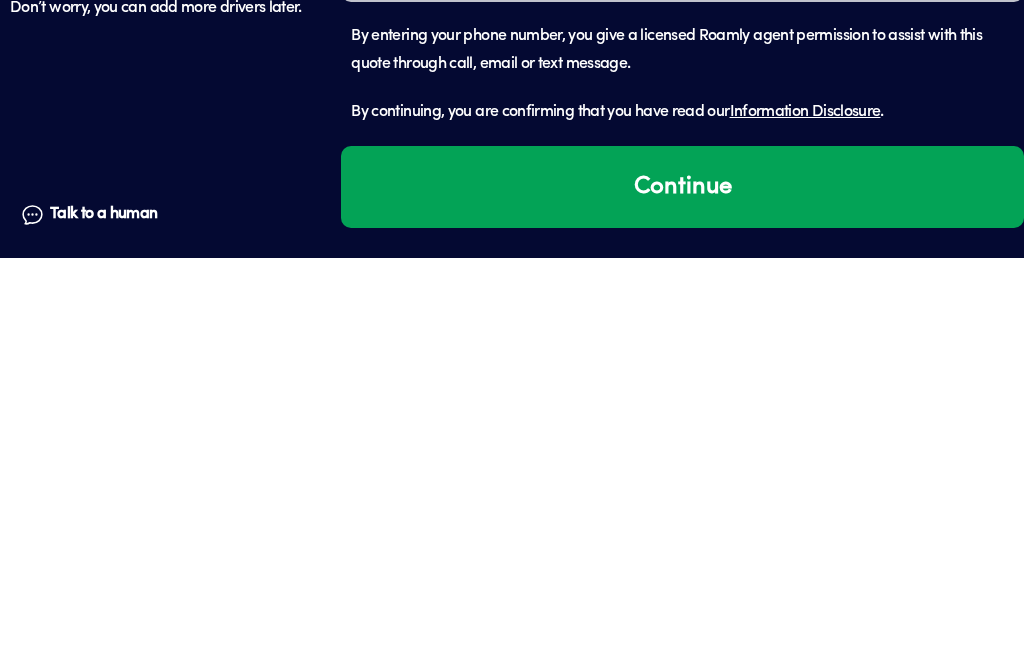 click on "Continue" at bounding box center (682, 578) 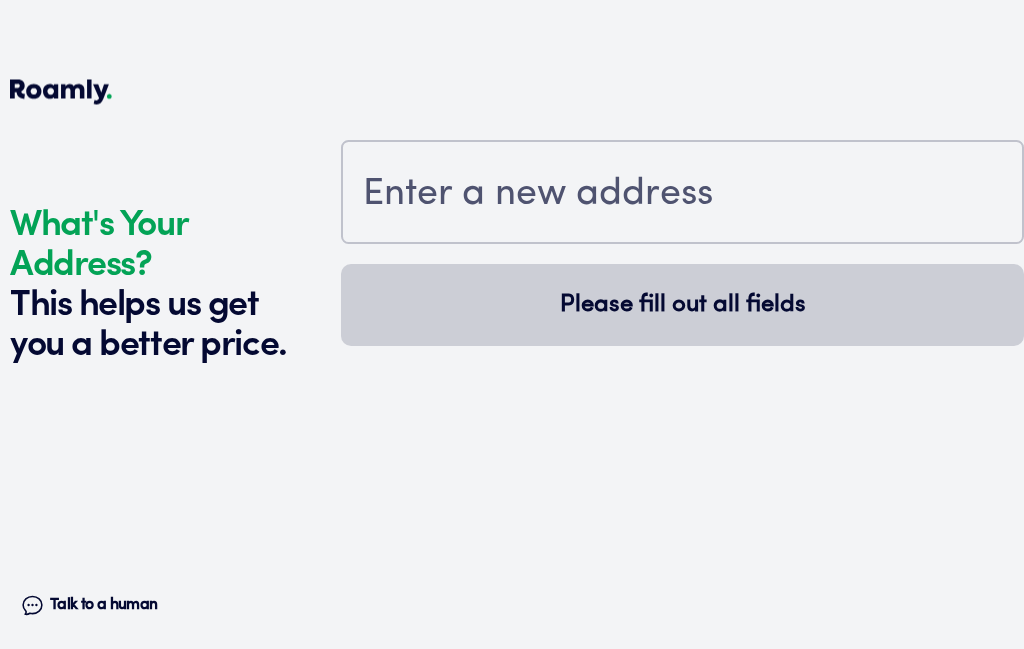 scroll, scrollTop: 1795, scrollLeft: 0, axis: vertical 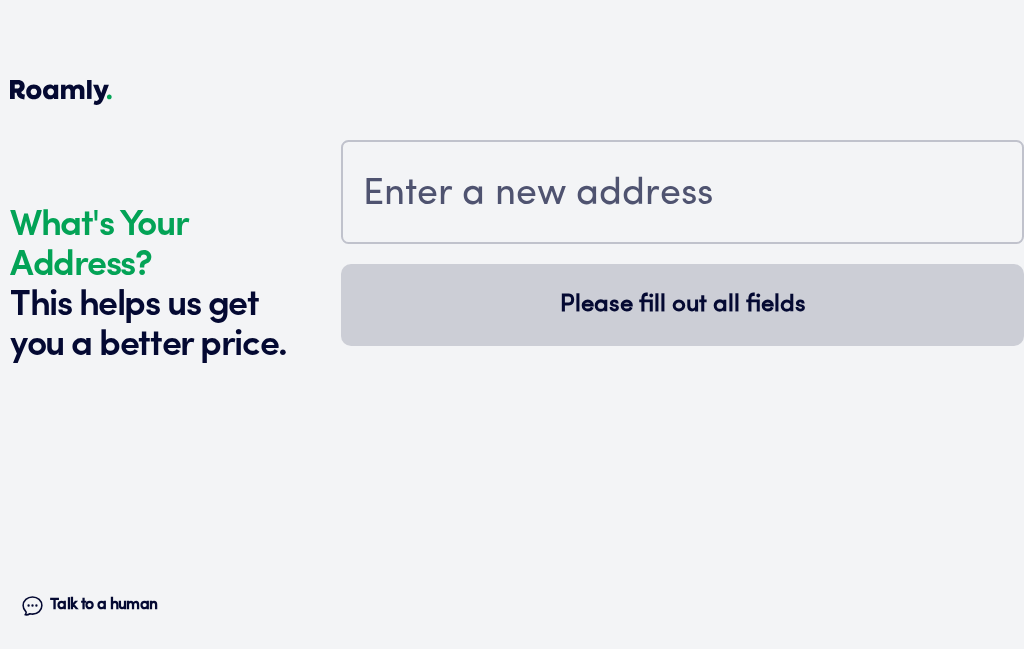 click at bounding box center [682, 194] 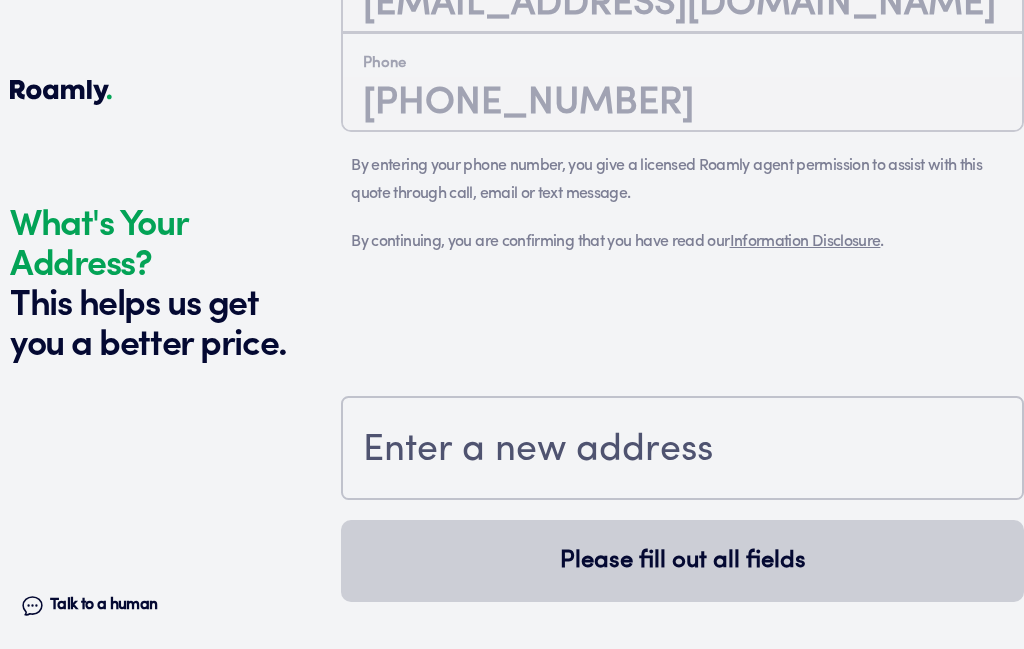 scroll, scrollTop: 1502, scrollLeft: 0, axis: vertical 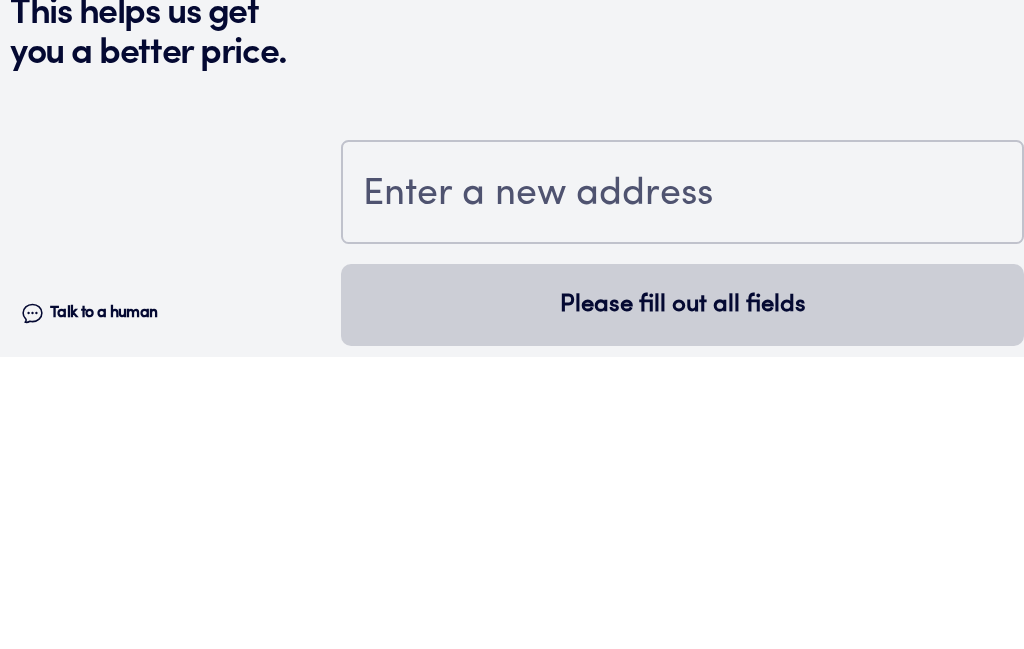 click at bounding box center [682, 487] 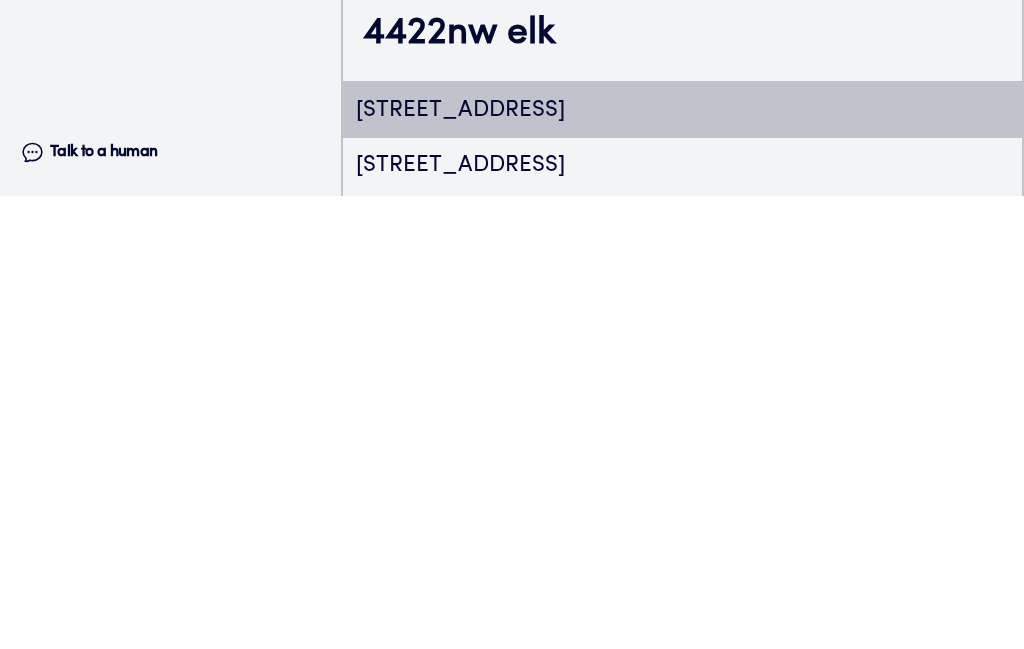 click on "4422nw elk" at bounding box center [682, 487] 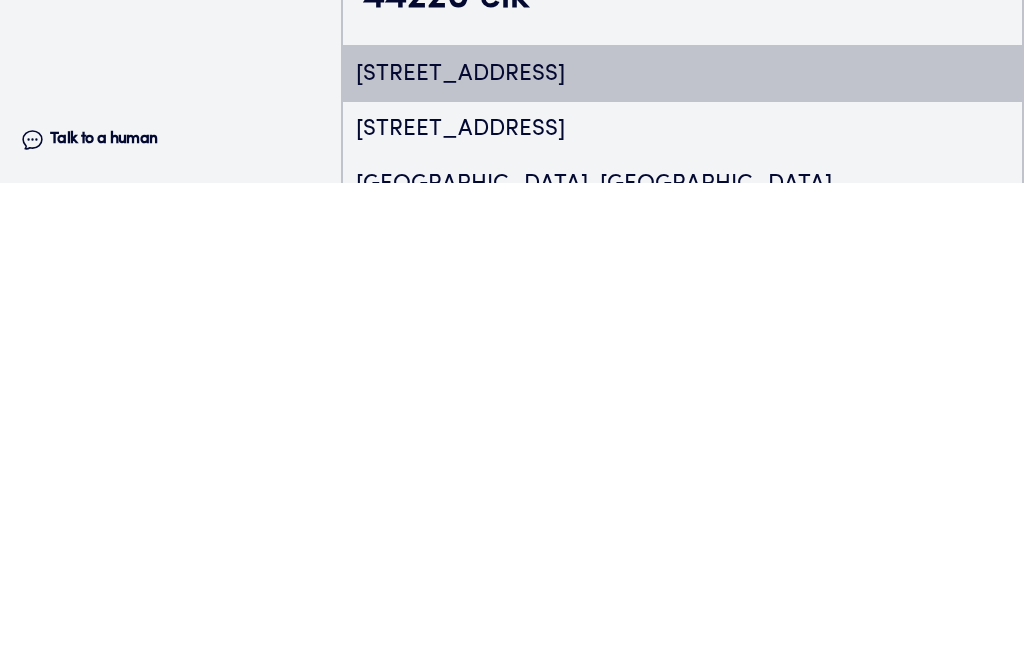 click on "[STREET_ADDRESS]" at bounding box center [682, 540] 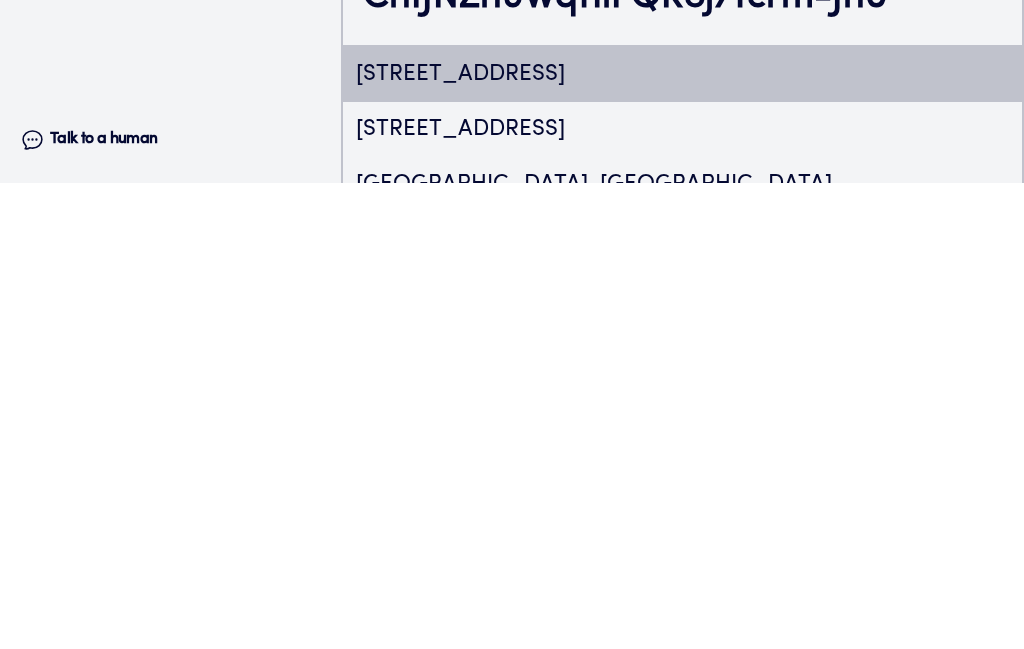 scroll, scrollTop: 1693, scrollLeft: 0, axis: vertical 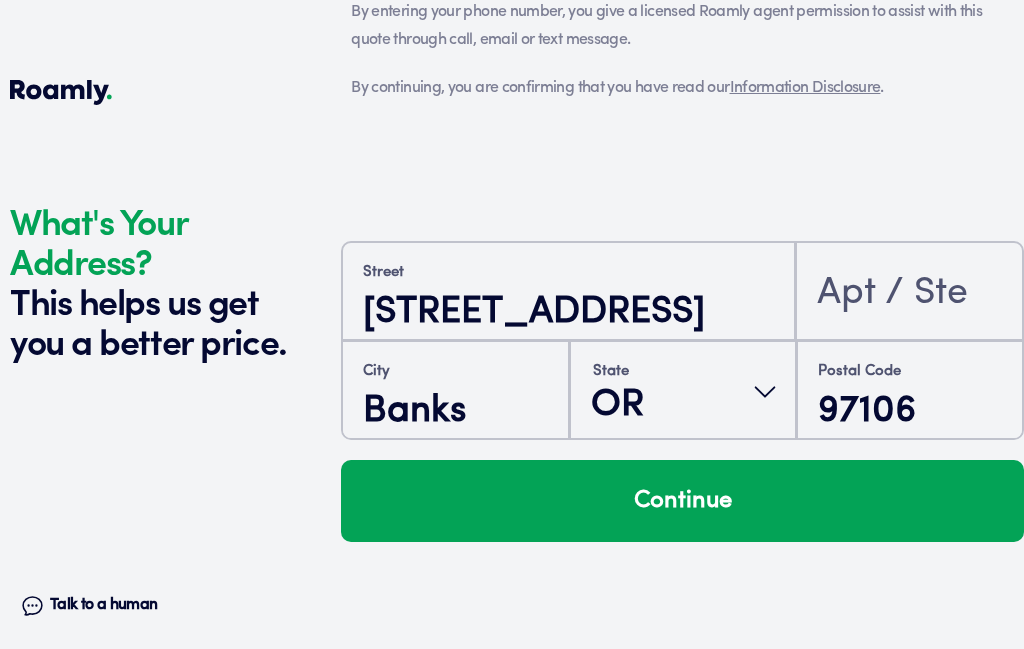 click on "Continue" at bounding box center [682, 501] 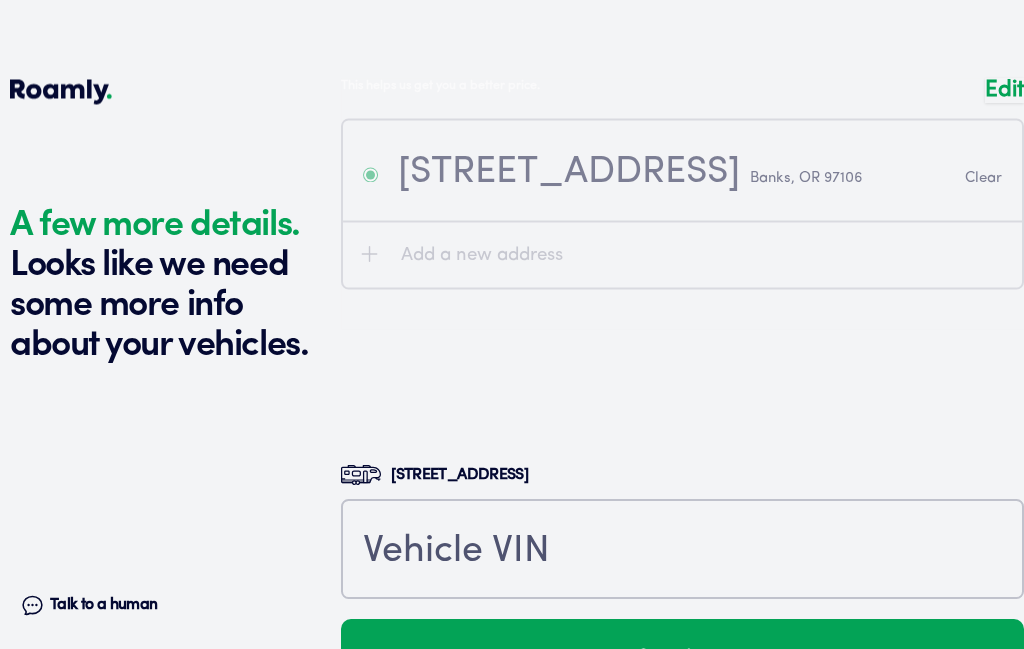 scroll, scrollTop: 2063, scrollLeft: 0, axis: vertical 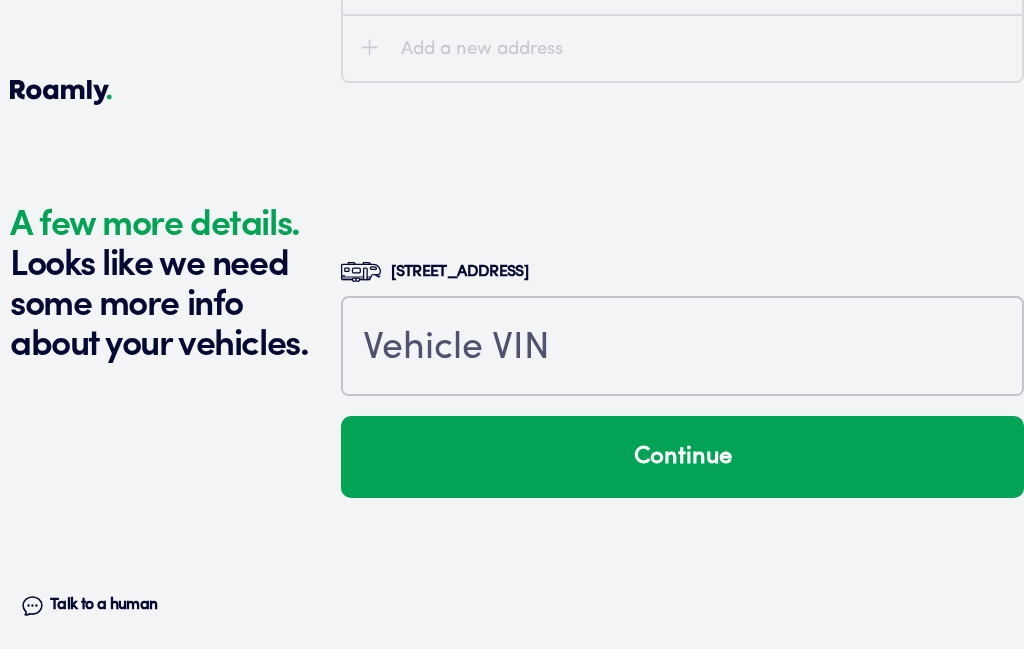 click on "Continue" at bounding box center (682, 457) 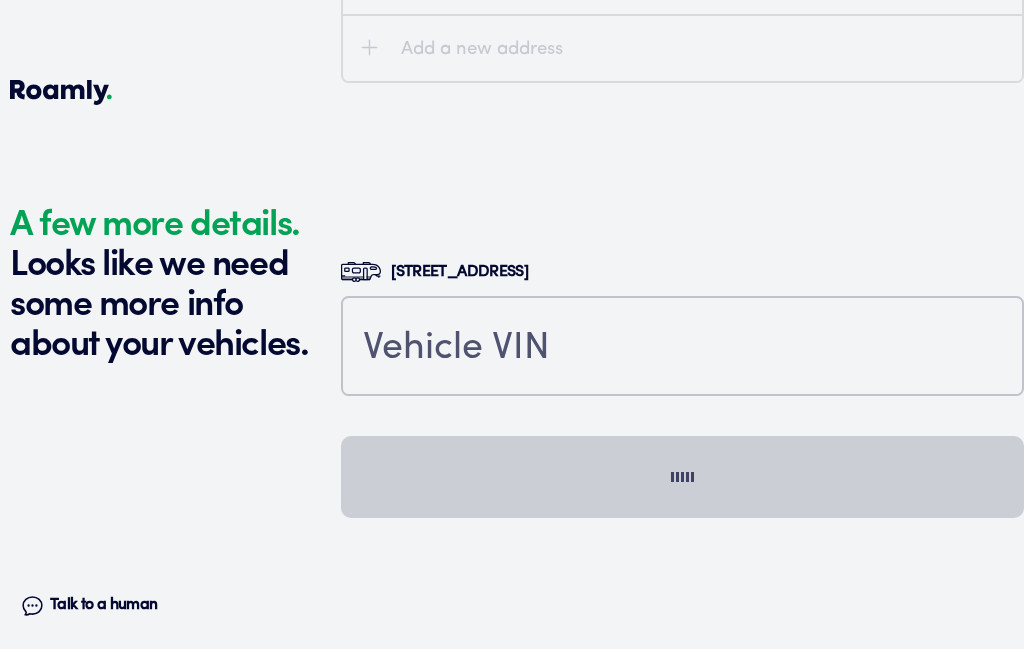 click on "Talk to a human" at bounding box center (103, 605) 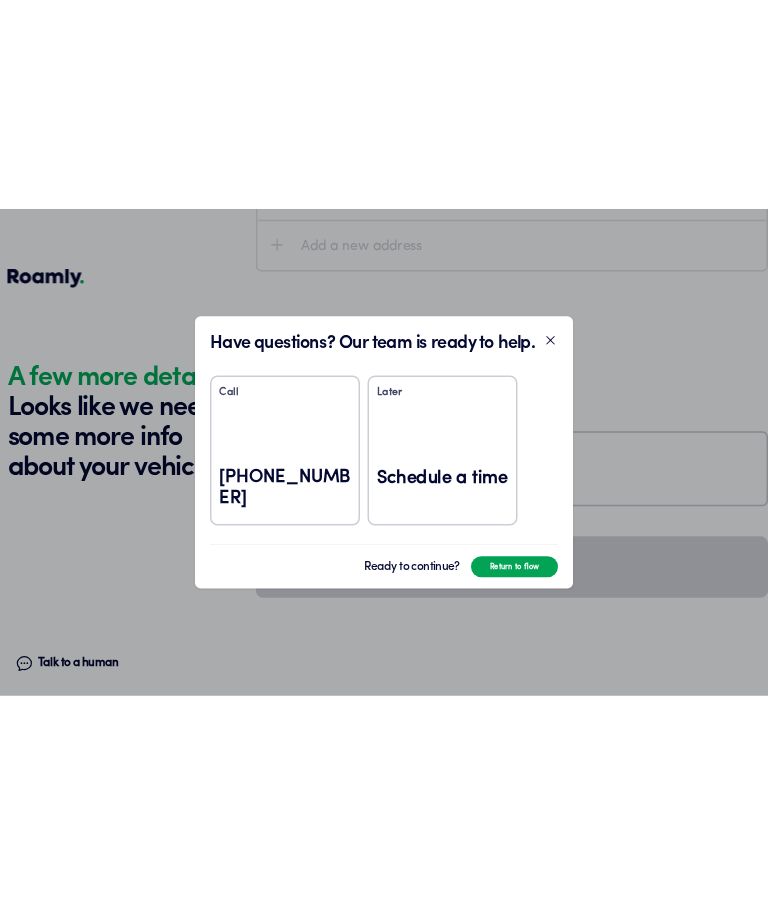 scroll, scrollTop: 0, scrollLeft: 0, axis: both 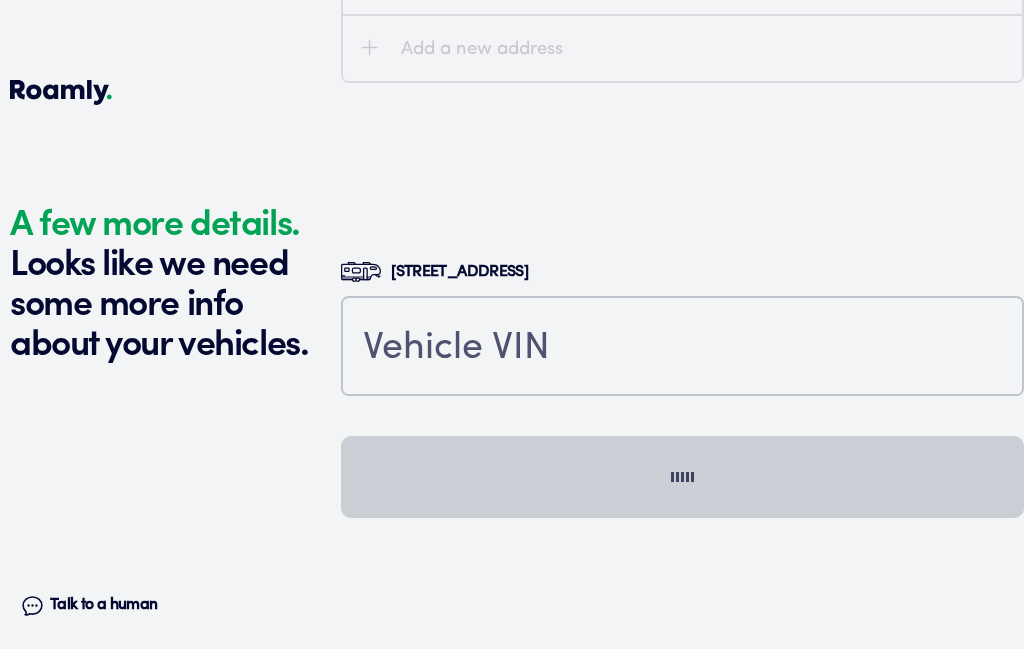 click on "Talk to a human" at bounding box center [103, 605] 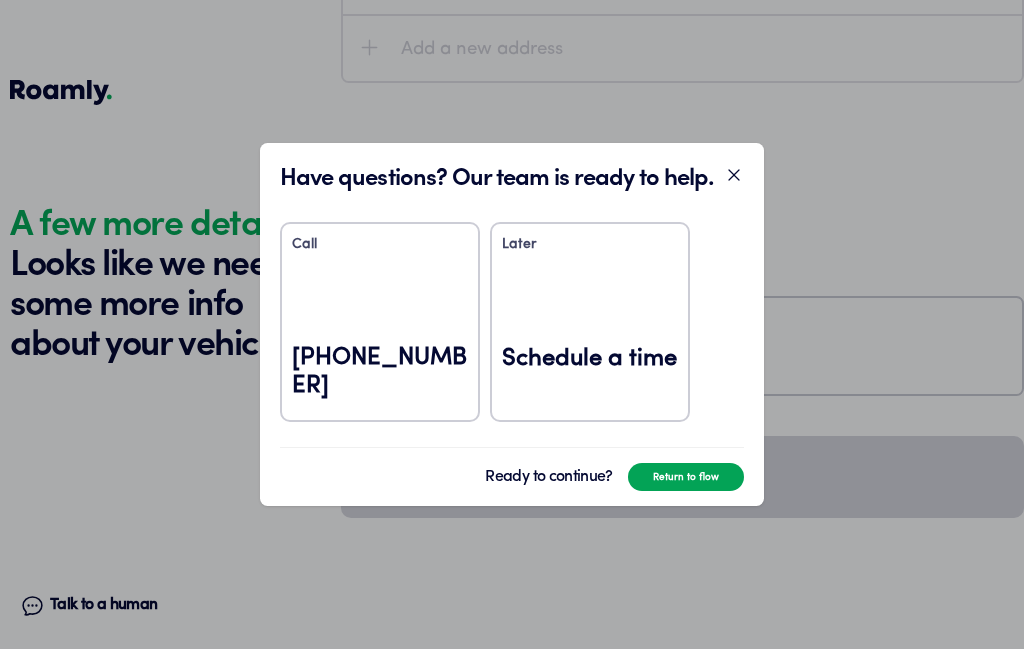 click on "[PHONE_NUMBER]" at bounding box center [380, 372] 